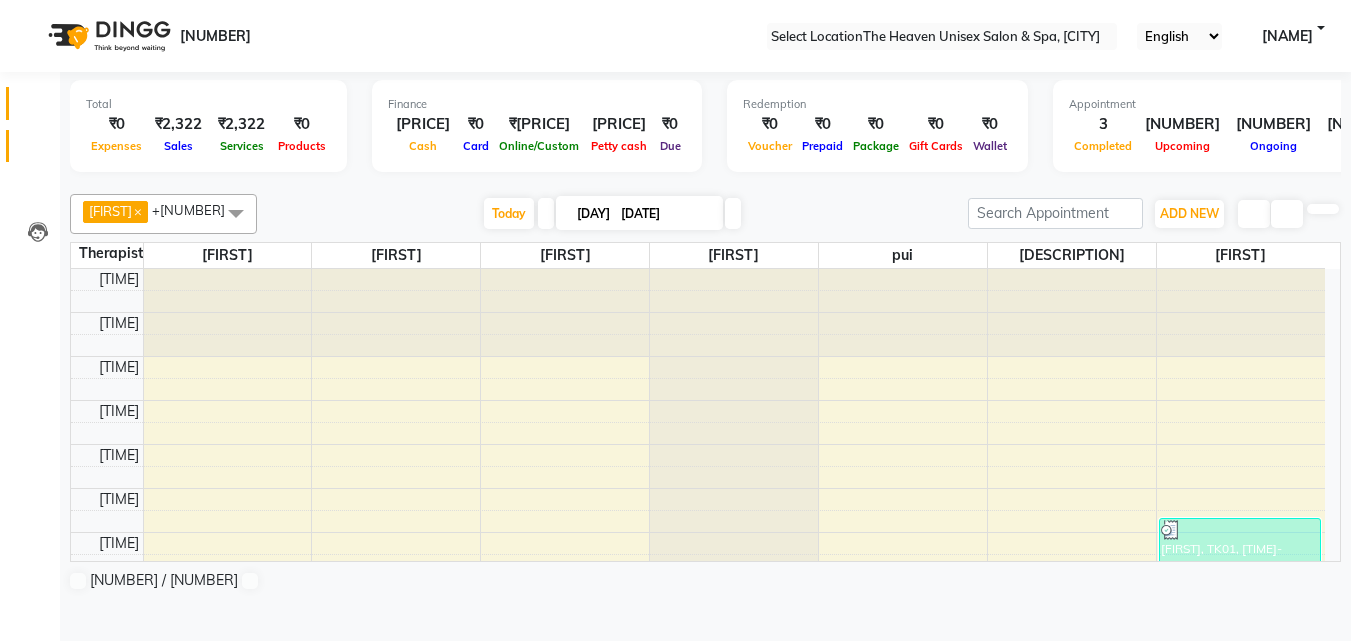 scroll, scrollTop: 0, scrollLeft: 0, axis: both 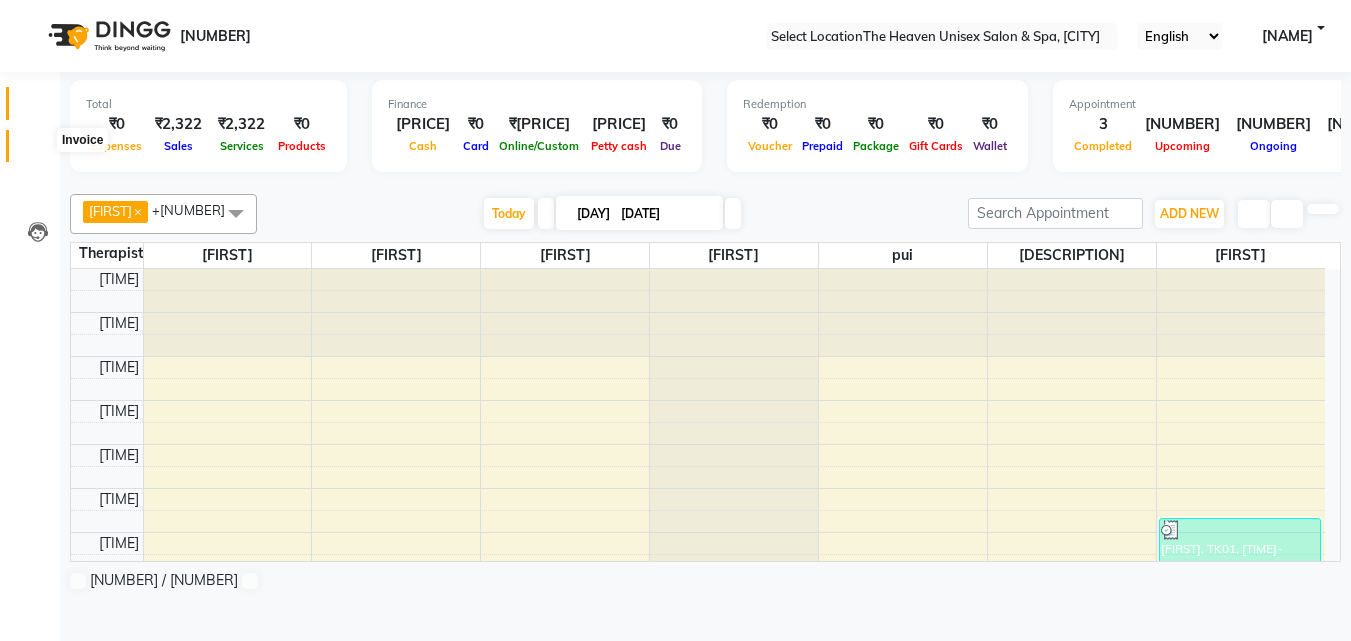 click at bounding box center (38, 151) 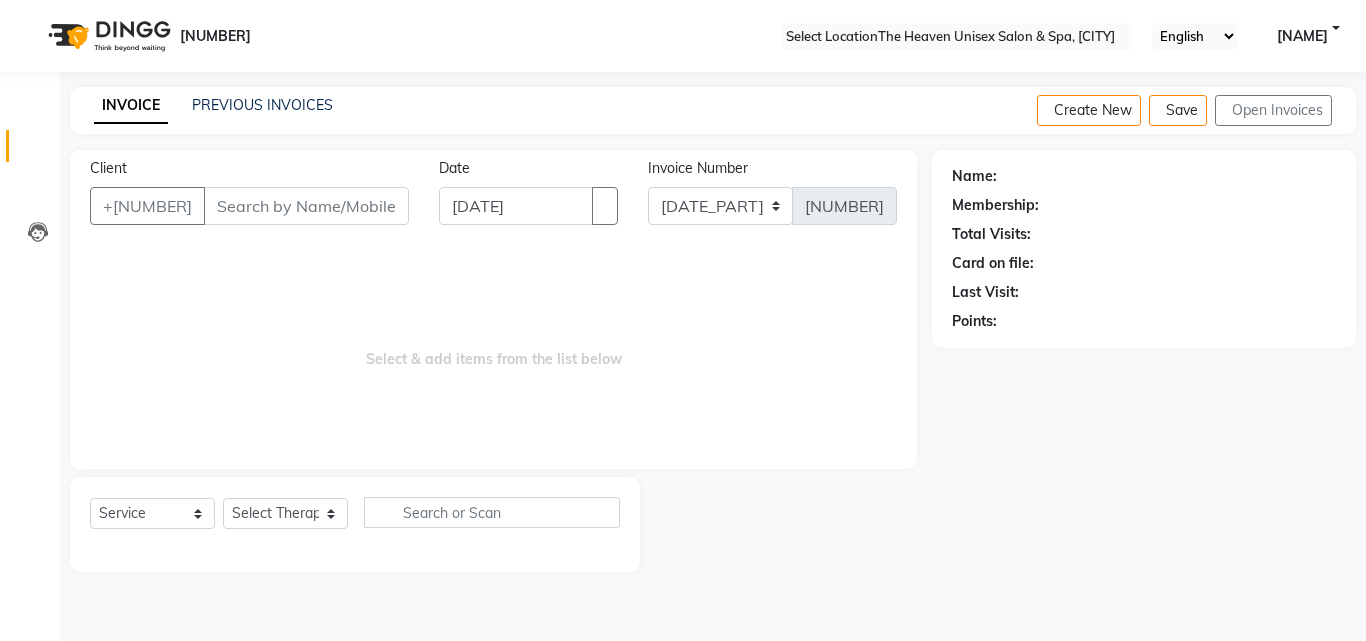 click on "Client" at bounding box center [306, 206] 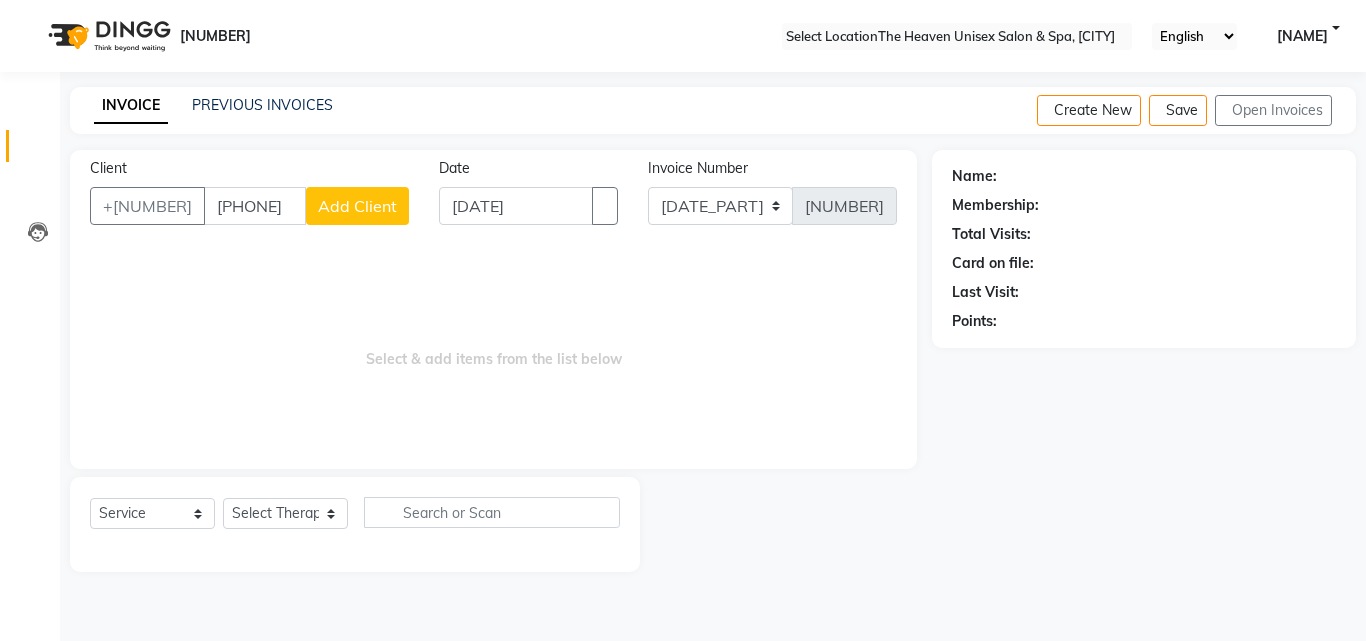 type on "[PHONE]" 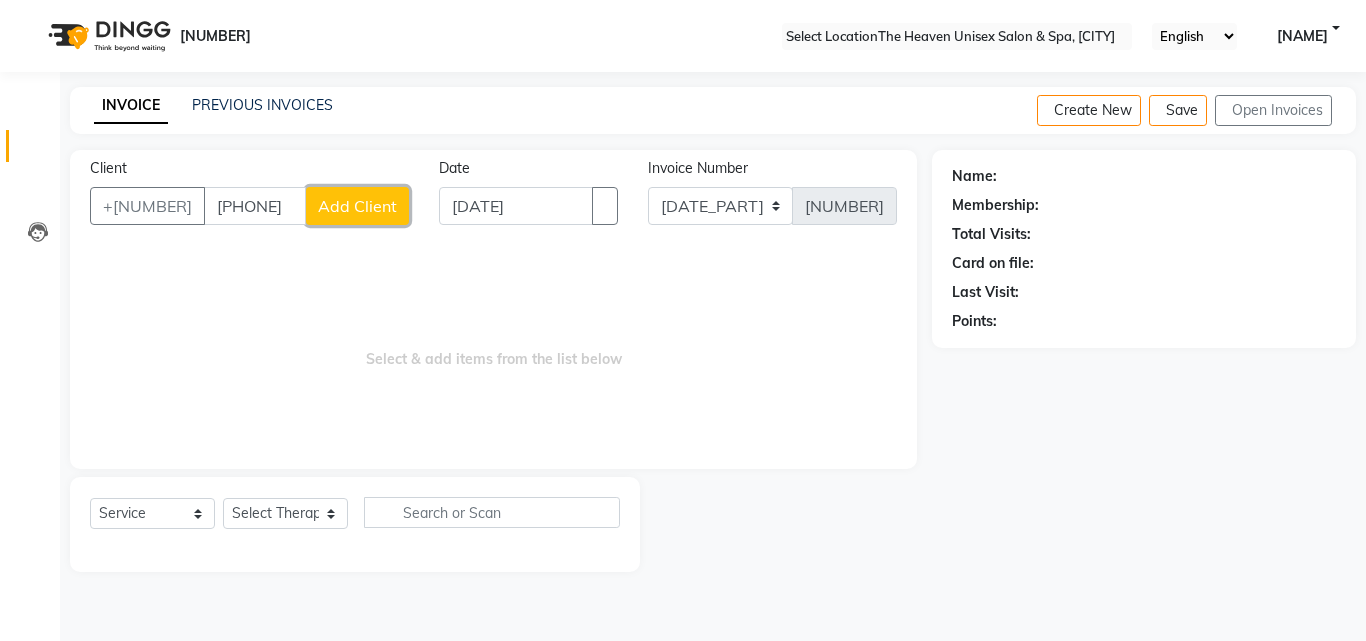 click on "Add Client" at bounding box center [357, 206] 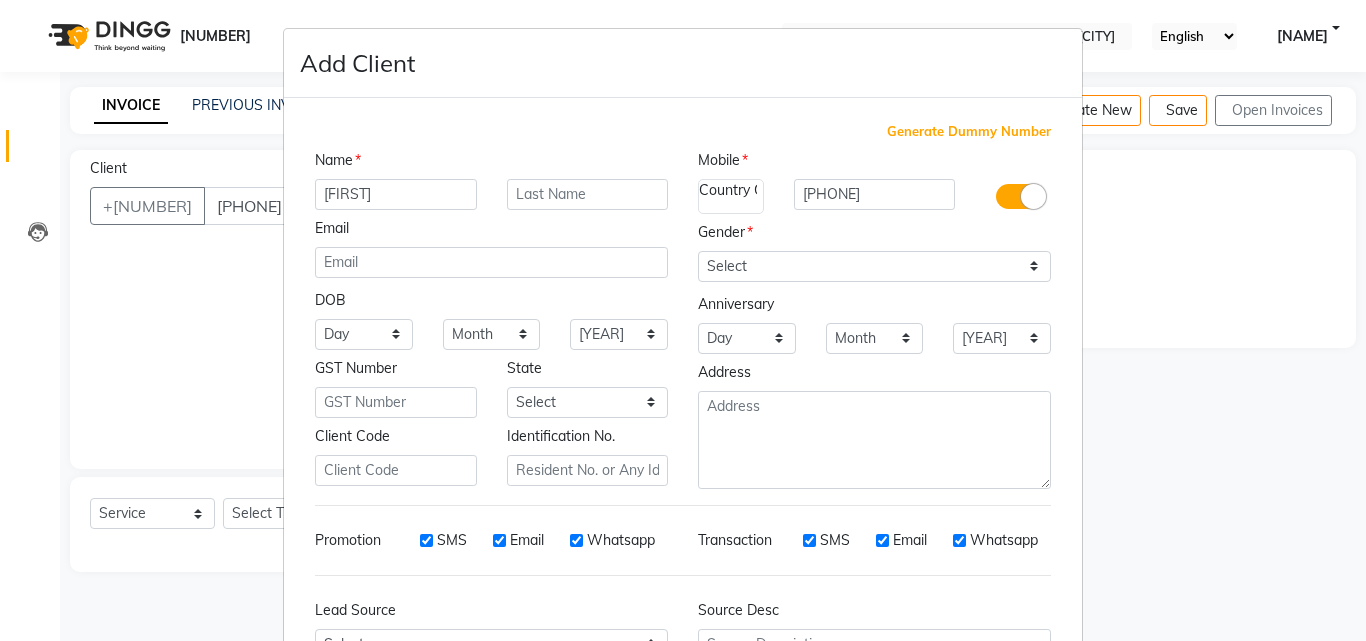 type on "[FIRST]" 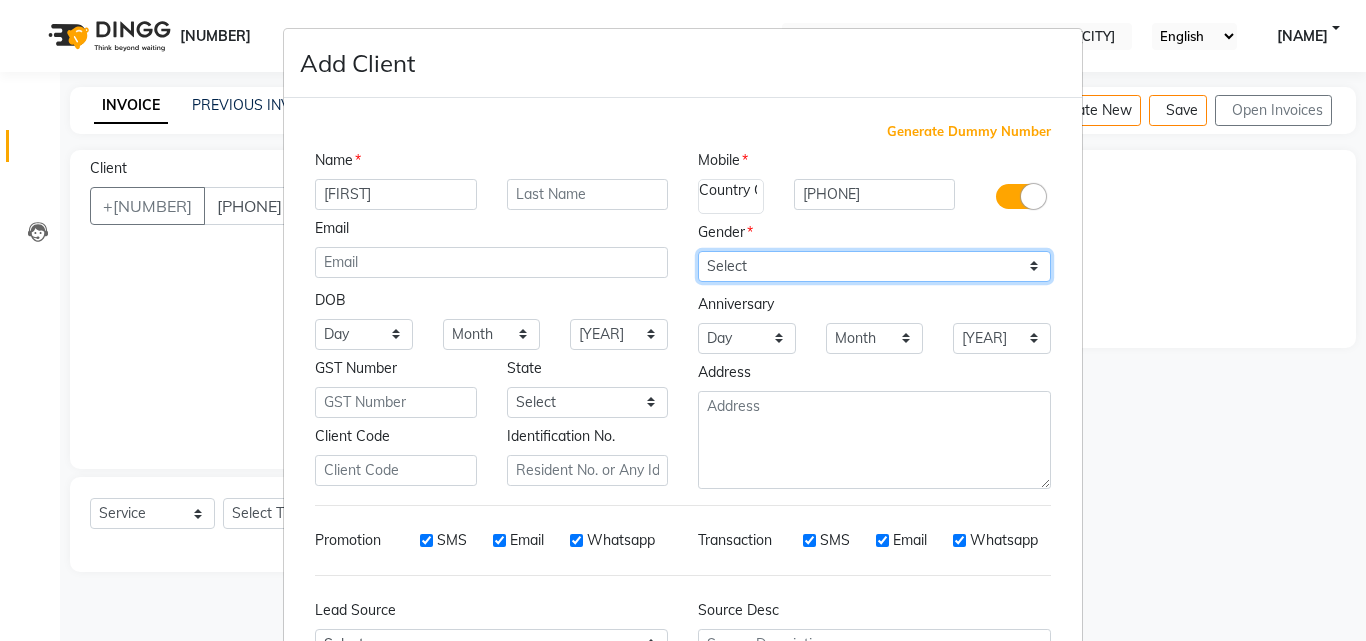 click on "Select Male Female Other Prefer Not To Say" at bounding box center (874, 266) 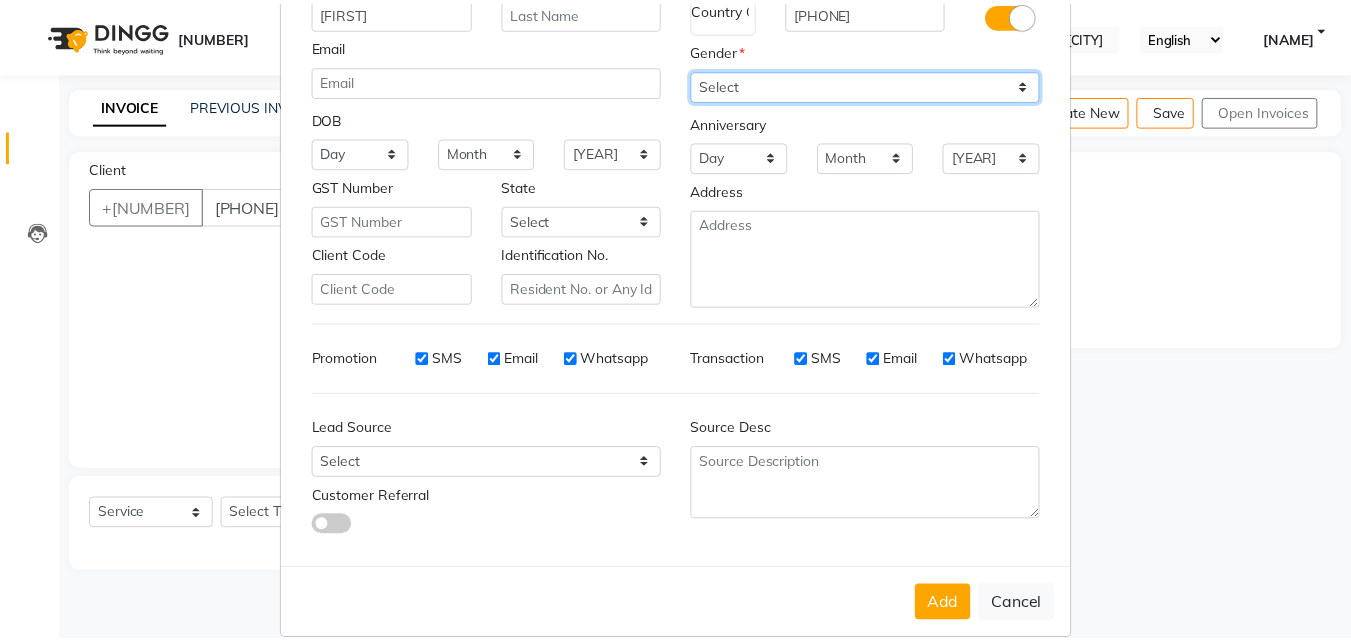 scroll, scrollTop: 208, scrollLeft: 0, axis: vertical 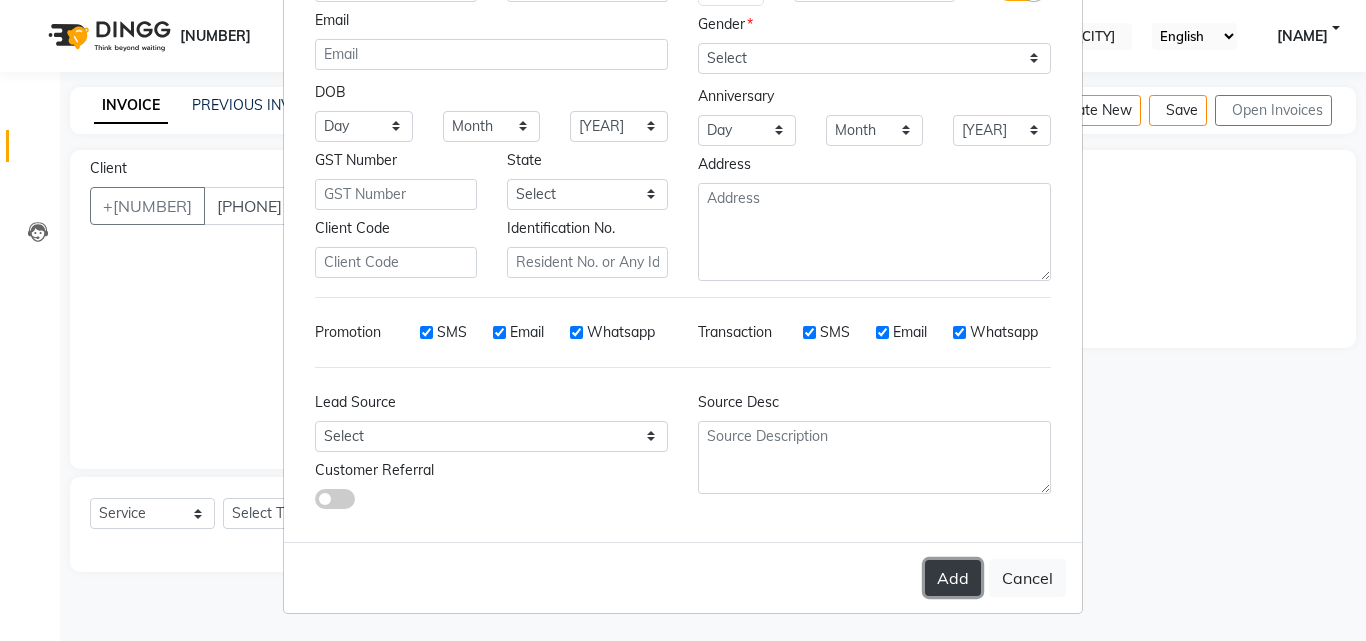 click on "Add" at bounding box center (953, 578) 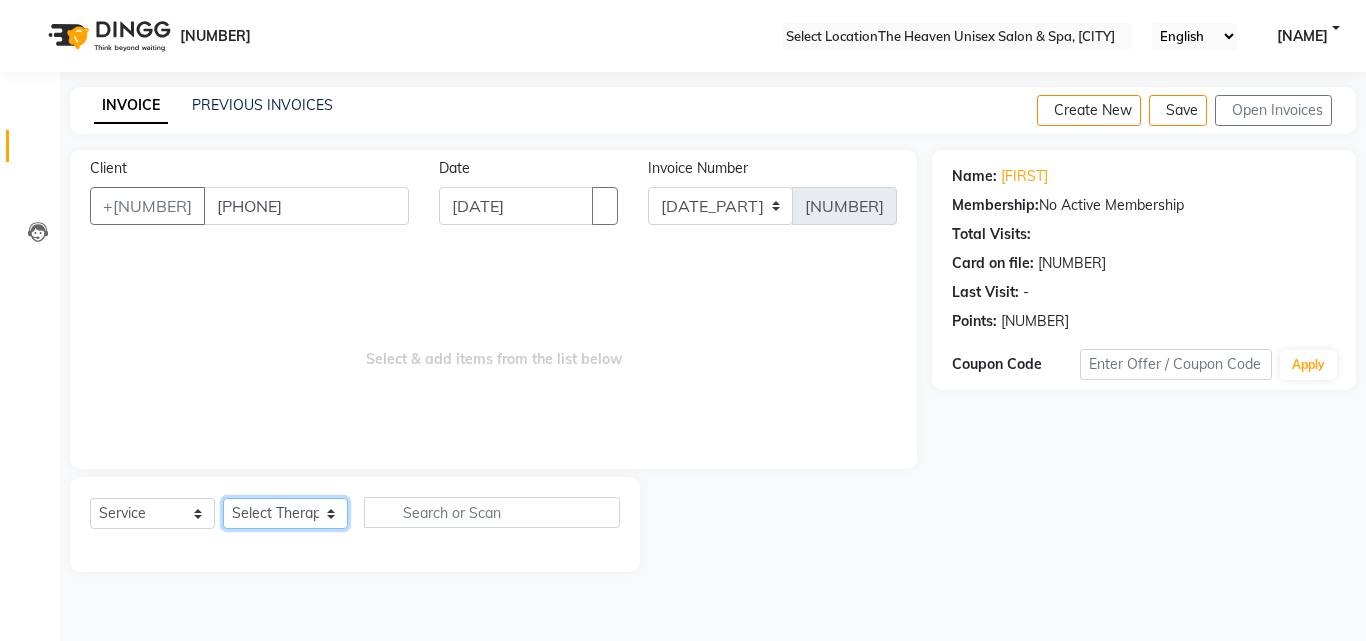 click on "Select Therapist Becky Himanshu Singh Loriya Mamta Meraj messy Nikita Pardeshi pui Rahul Rashmi riddhi" at bounding box center [285, 513] 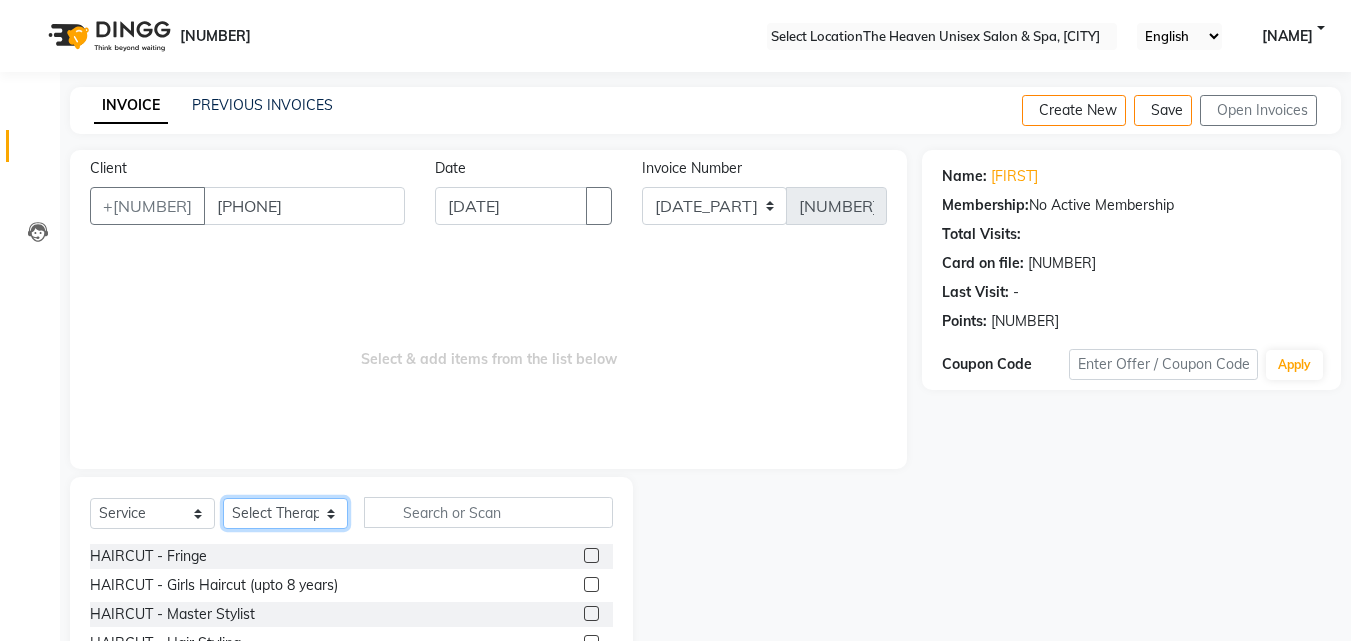 scroll, scrollTop: 160, scrollLeft: 0, axis: vertical 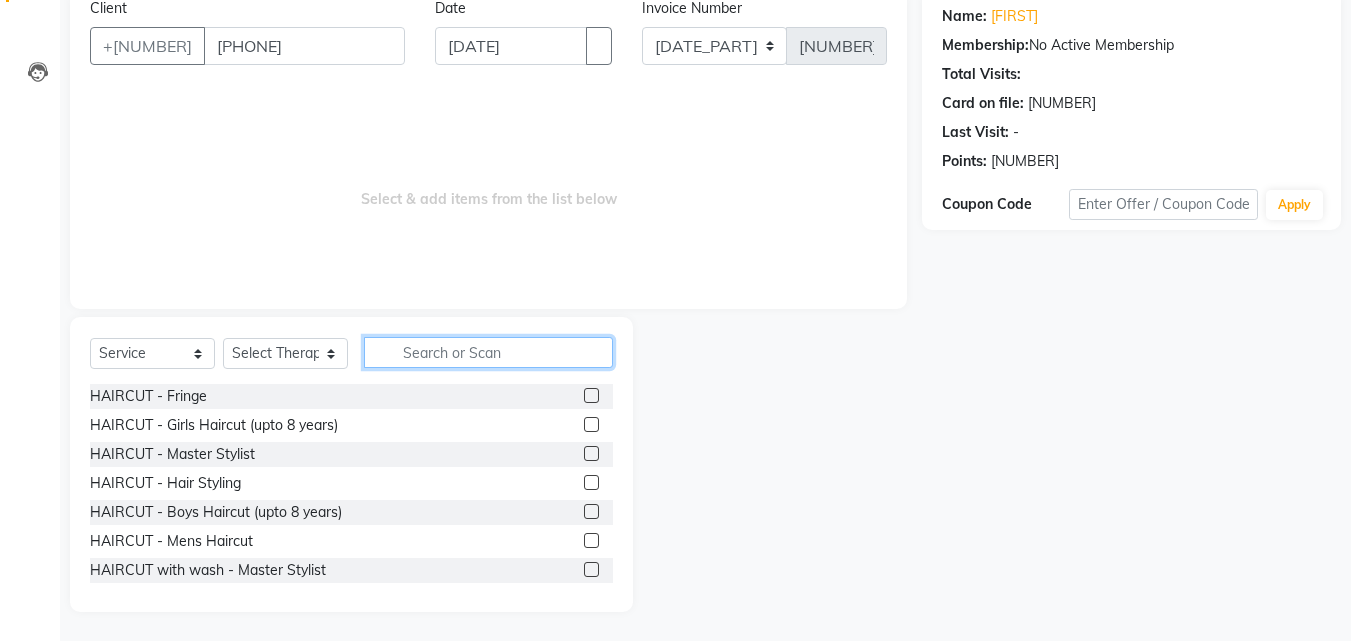 click at bounding box center [488, 352] 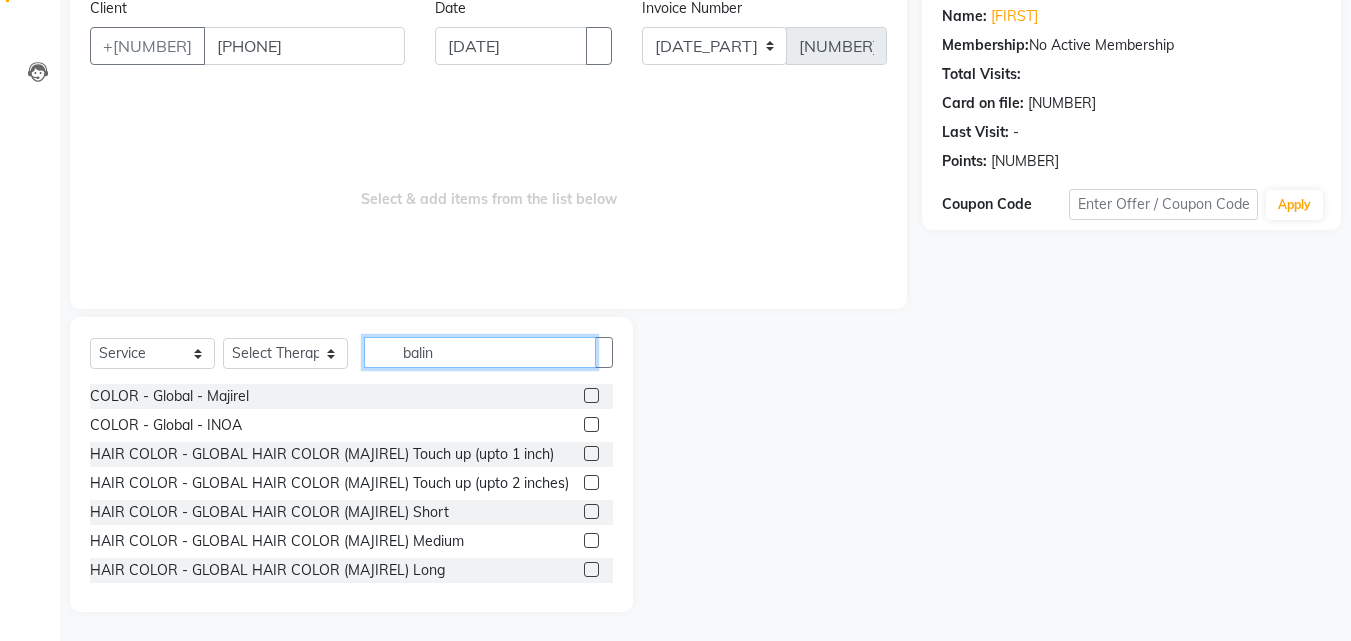 scroll, scrollTop: 47, scrollLeft: 0, axis: vertical 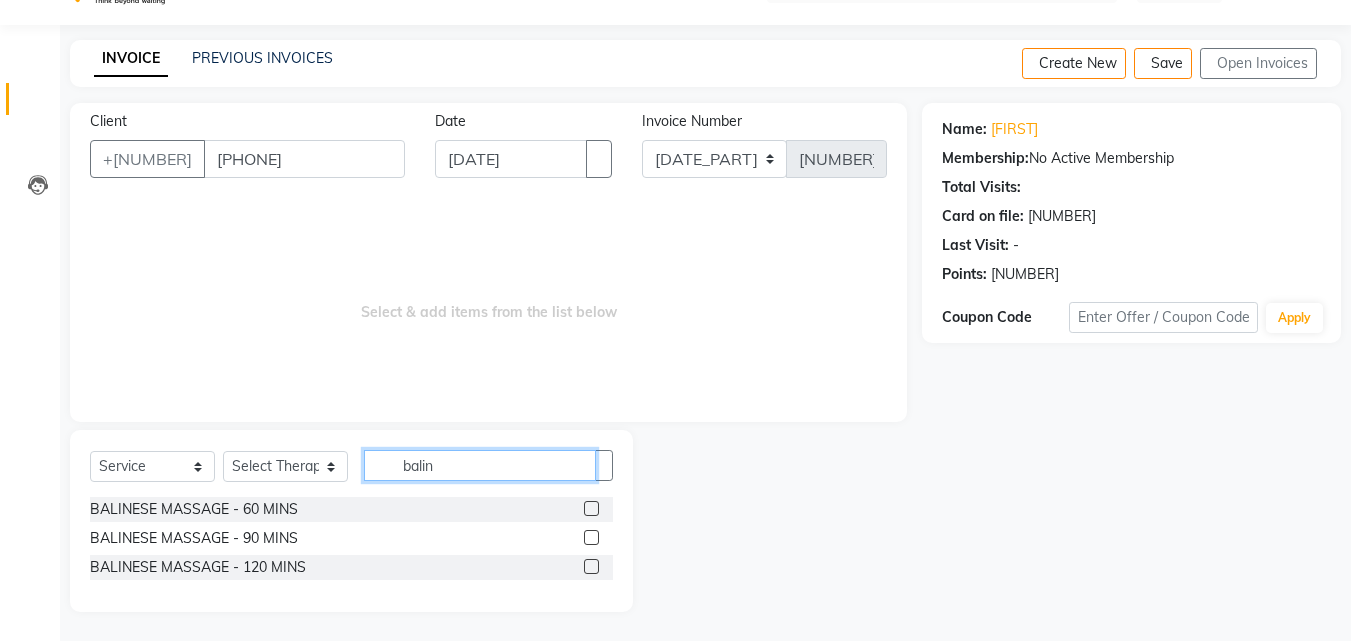 type on "balin" 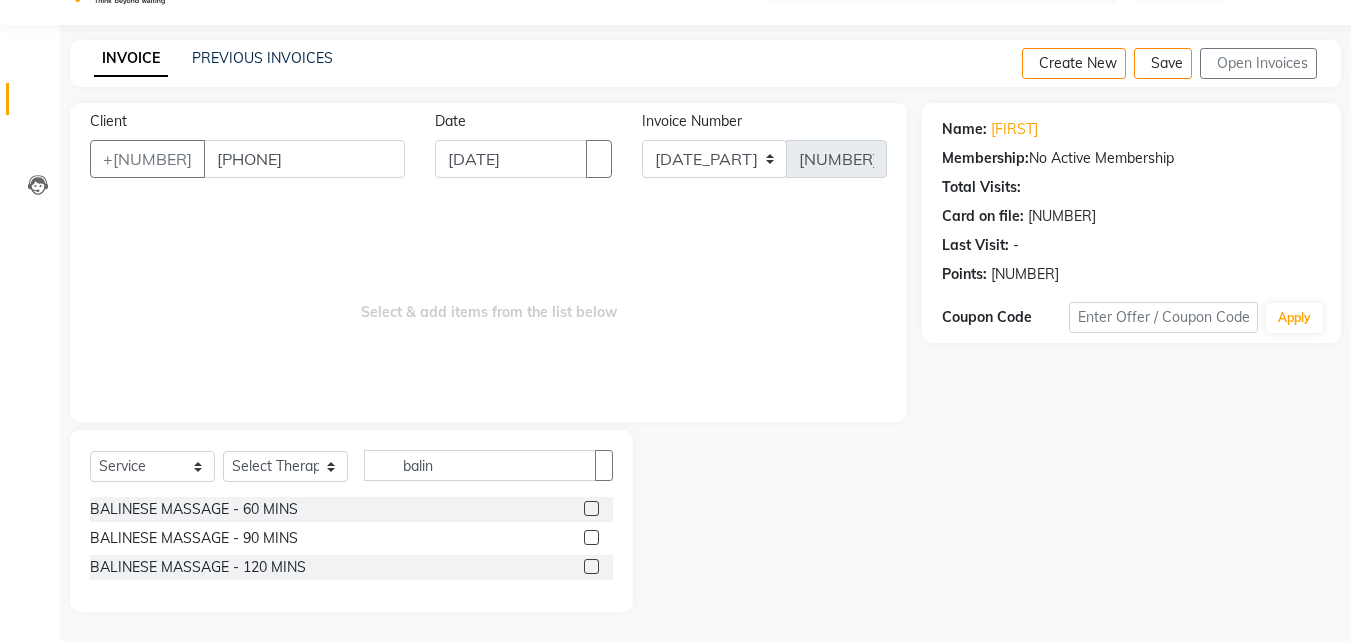 click at bounding box center (591, 508) 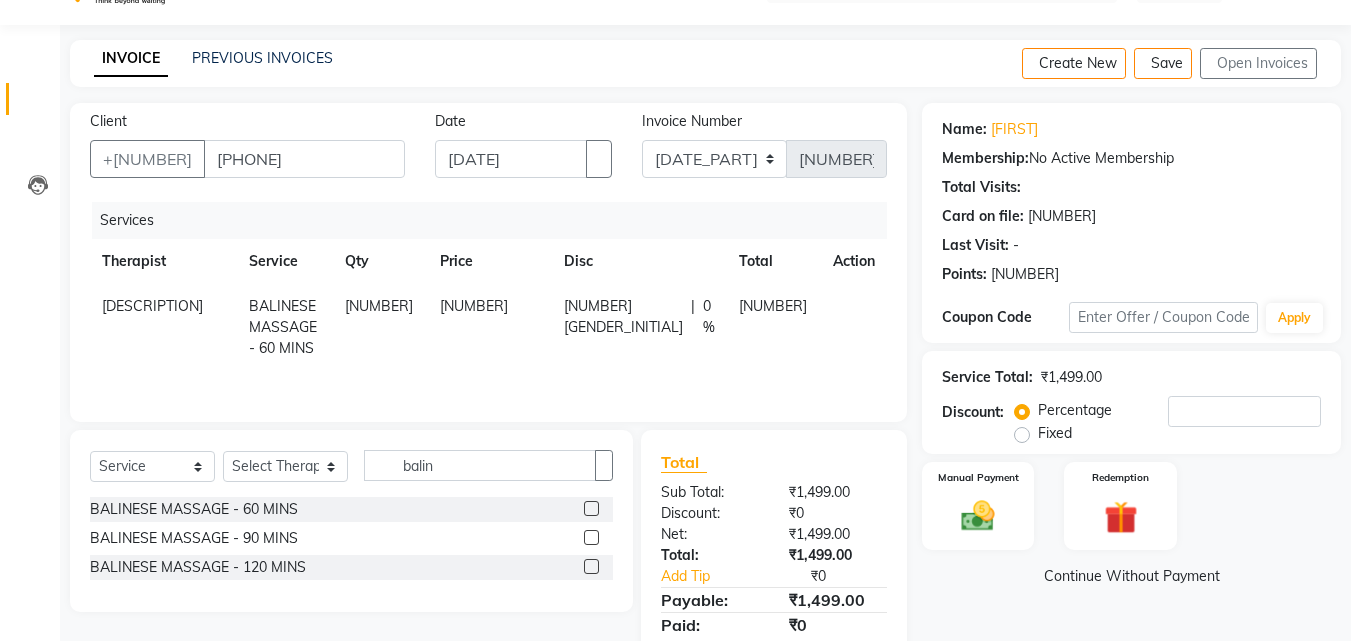 scroll, scrollTop: 117, scrollLeft: 0, axis: vertical 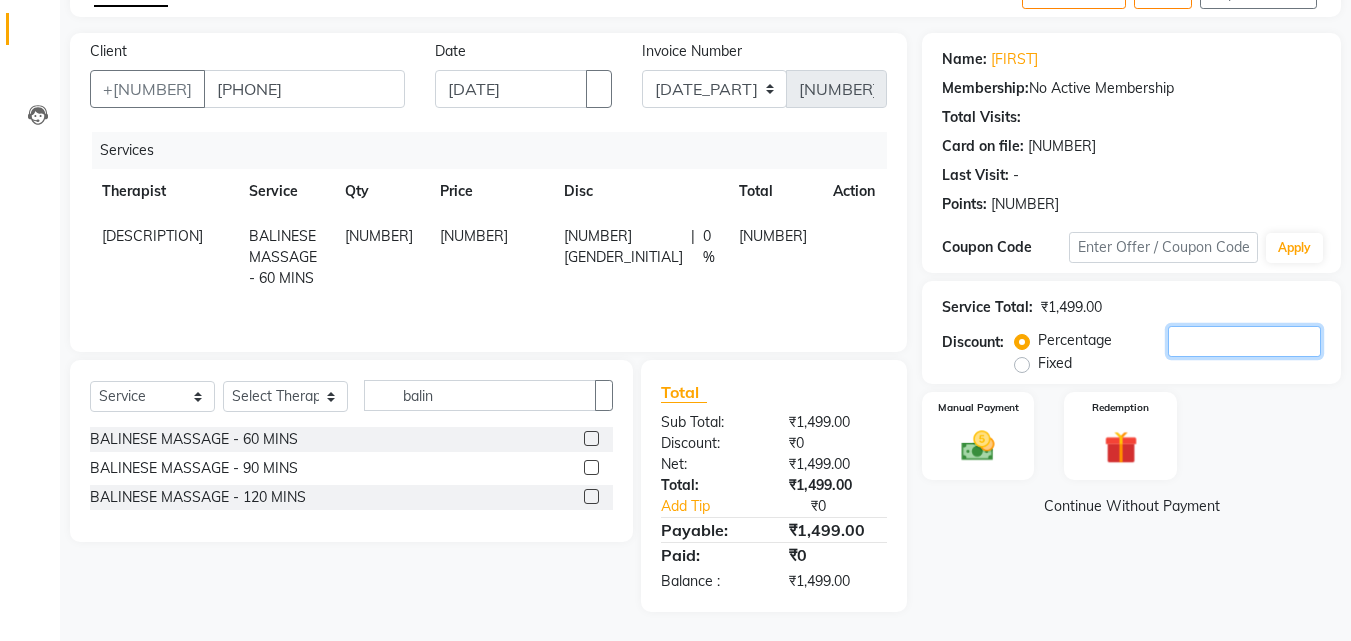click on "[NUMBER]" at bounding box center [1244, 341] 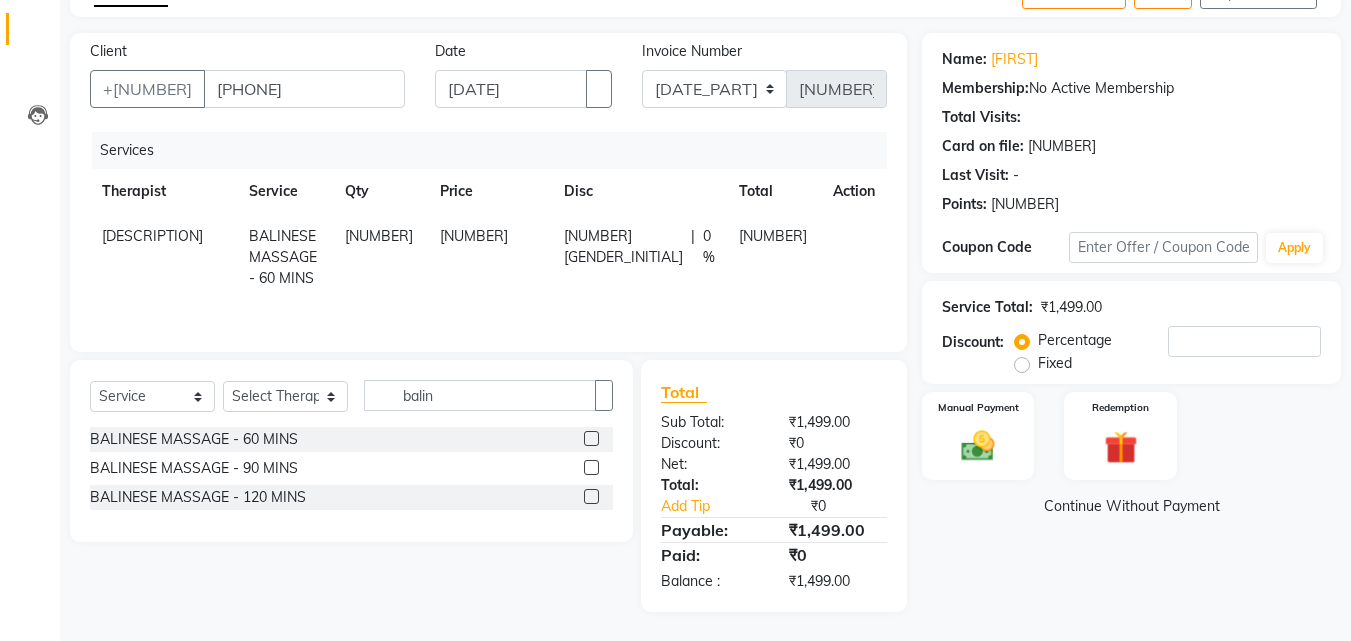 click on "Fixed" at bounding box center (1055, 363) 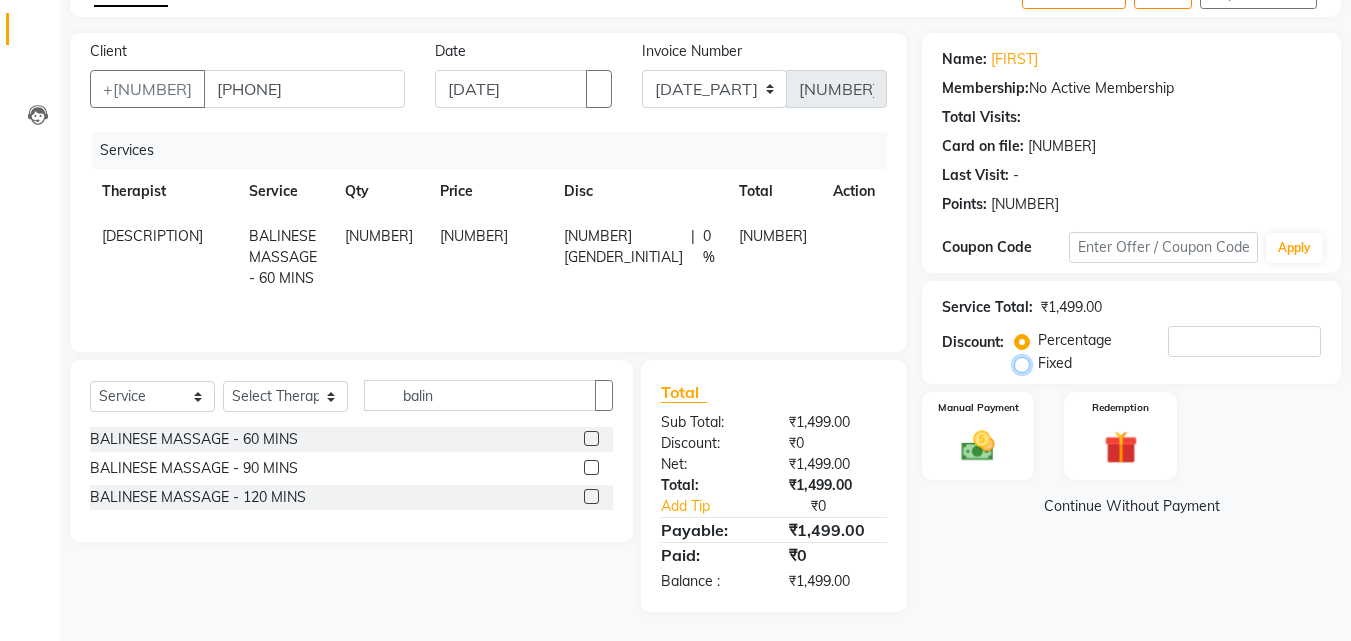 click on "Fixed" at bounding box center (1026, 363) 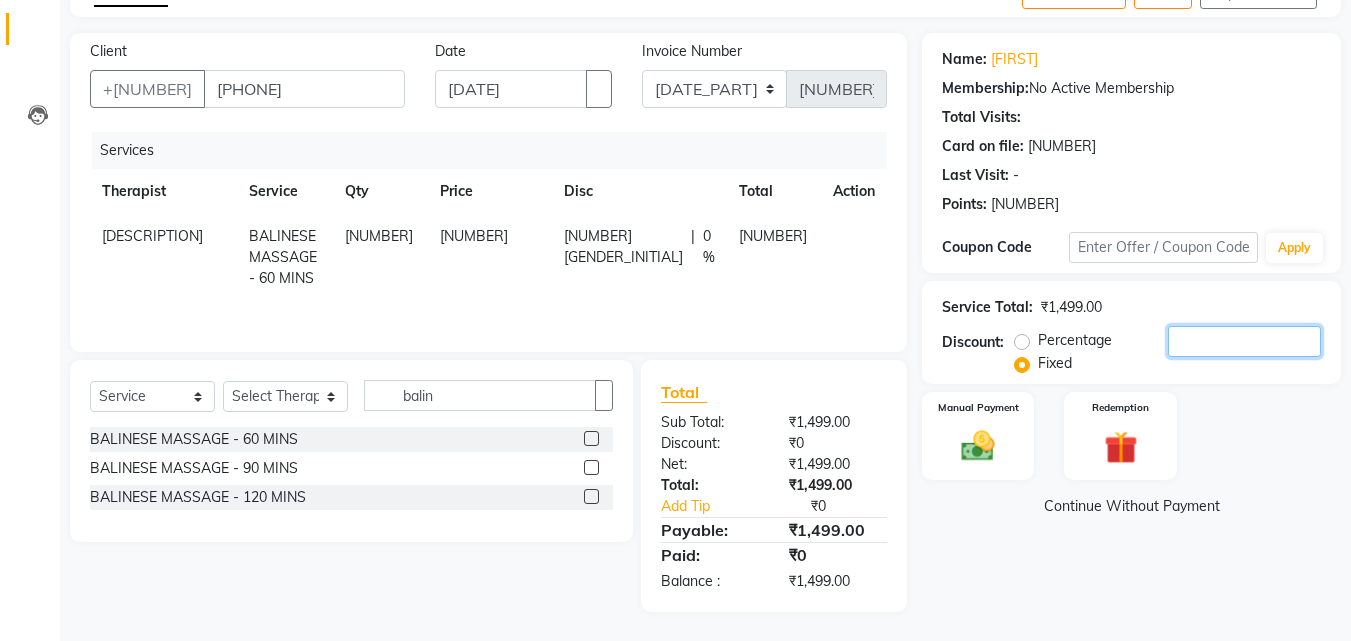 click on "[NUMBER]" at bounding box center (1244, 341) 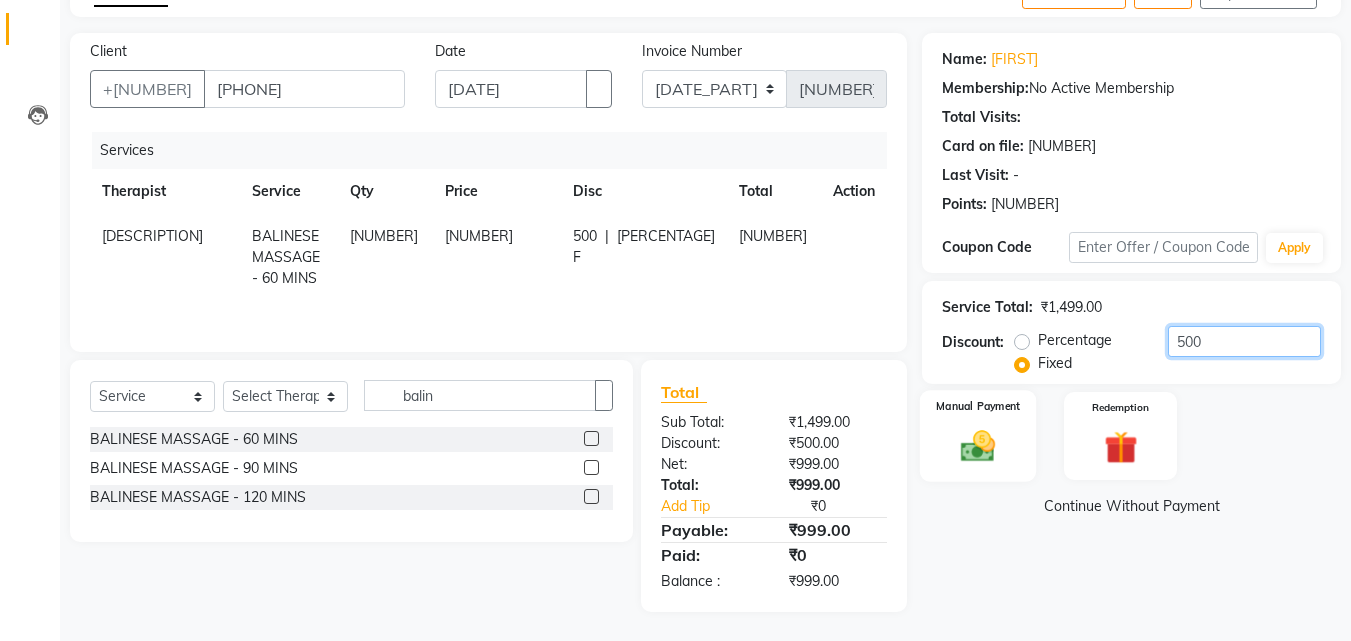 type on "500" 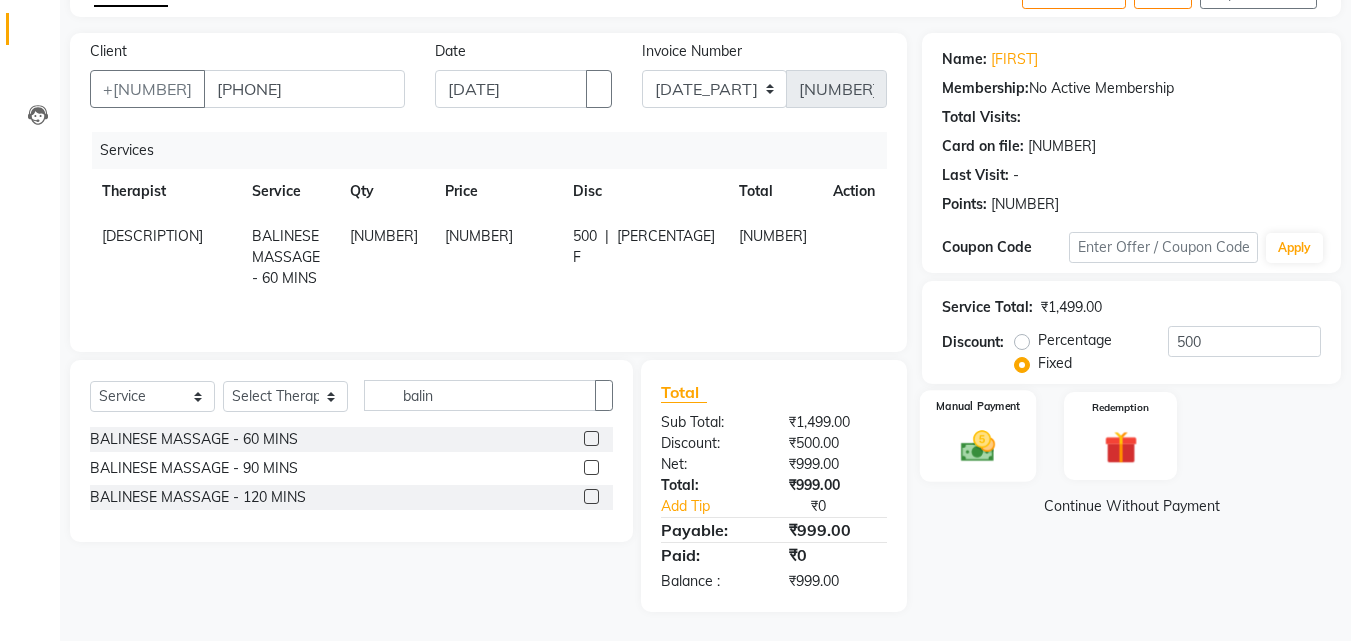 click at bounding box center (978, 446) 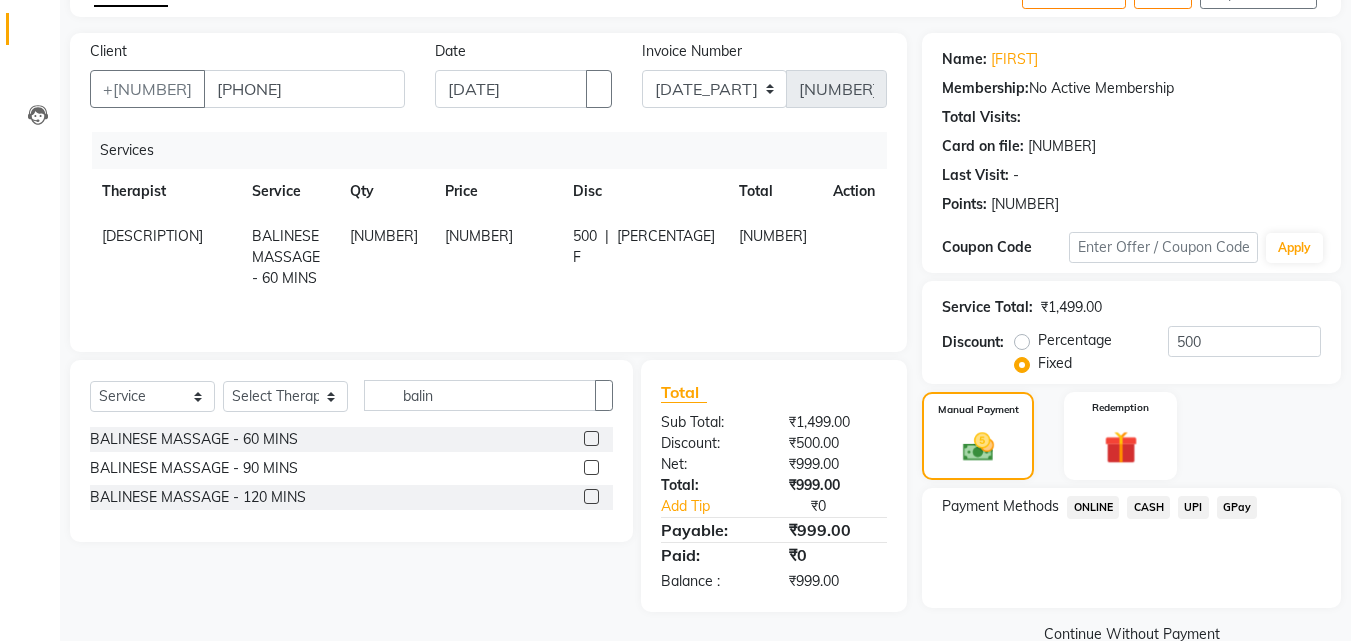 scroll, scrollTop: 162, scrollLeft: 0, axis: vertical 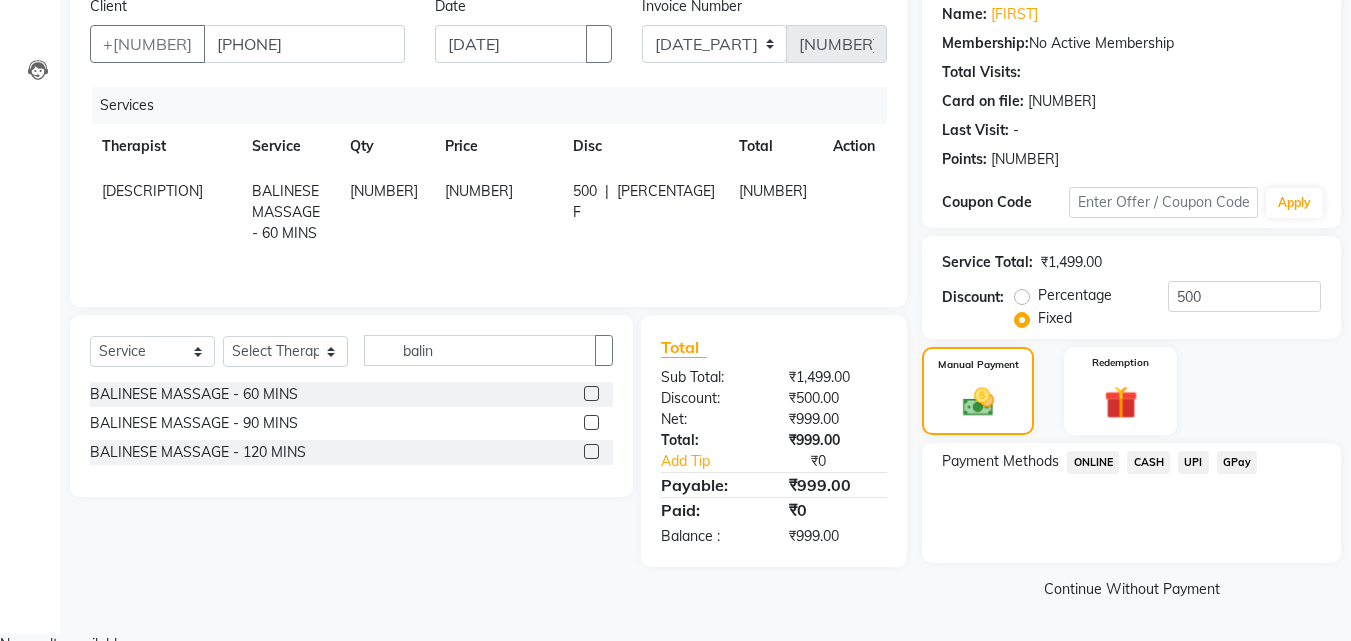 click on "GPay" at bounding box center [1093, 462] 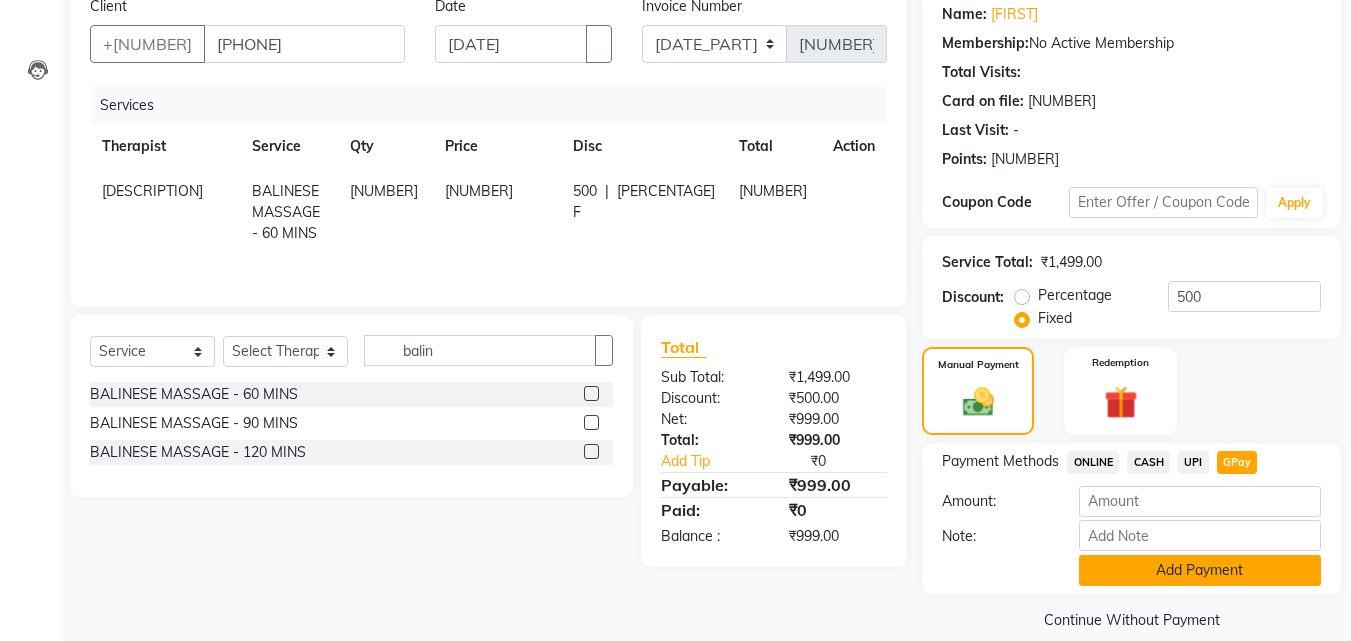 scroll, scrollTop: 191, scrollLeft: 0, axis: vertical 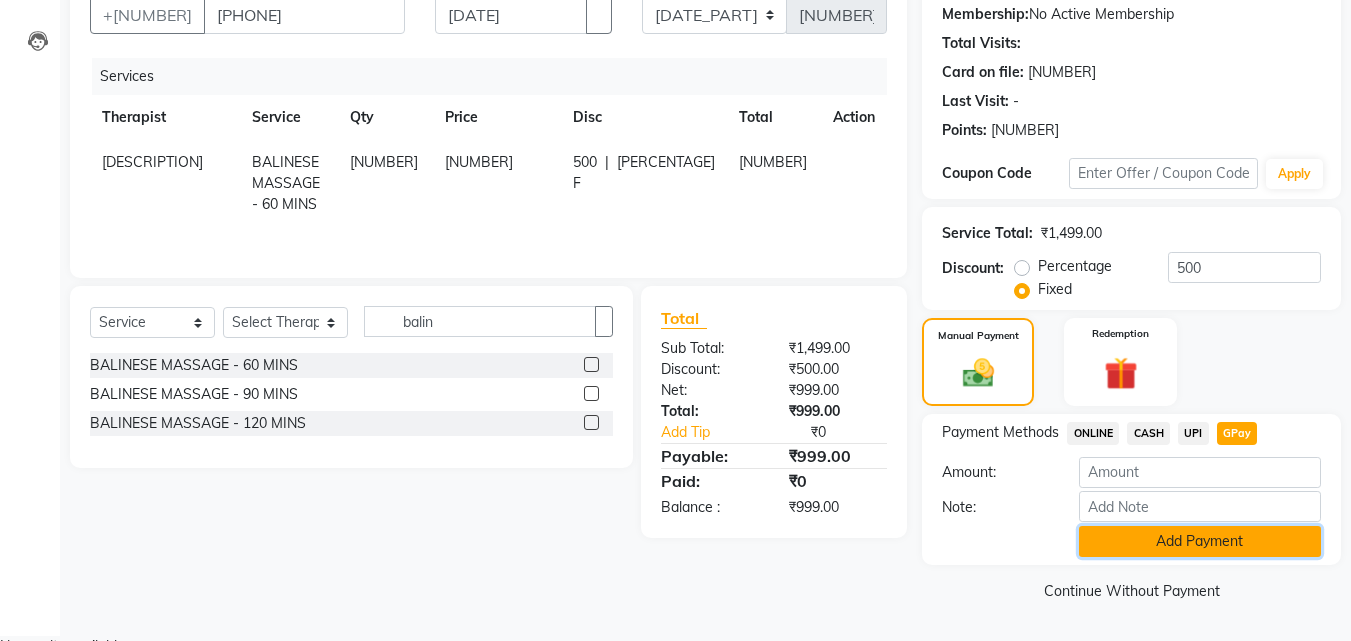 click on "Add Payment" at bounding box center [1200, 541] 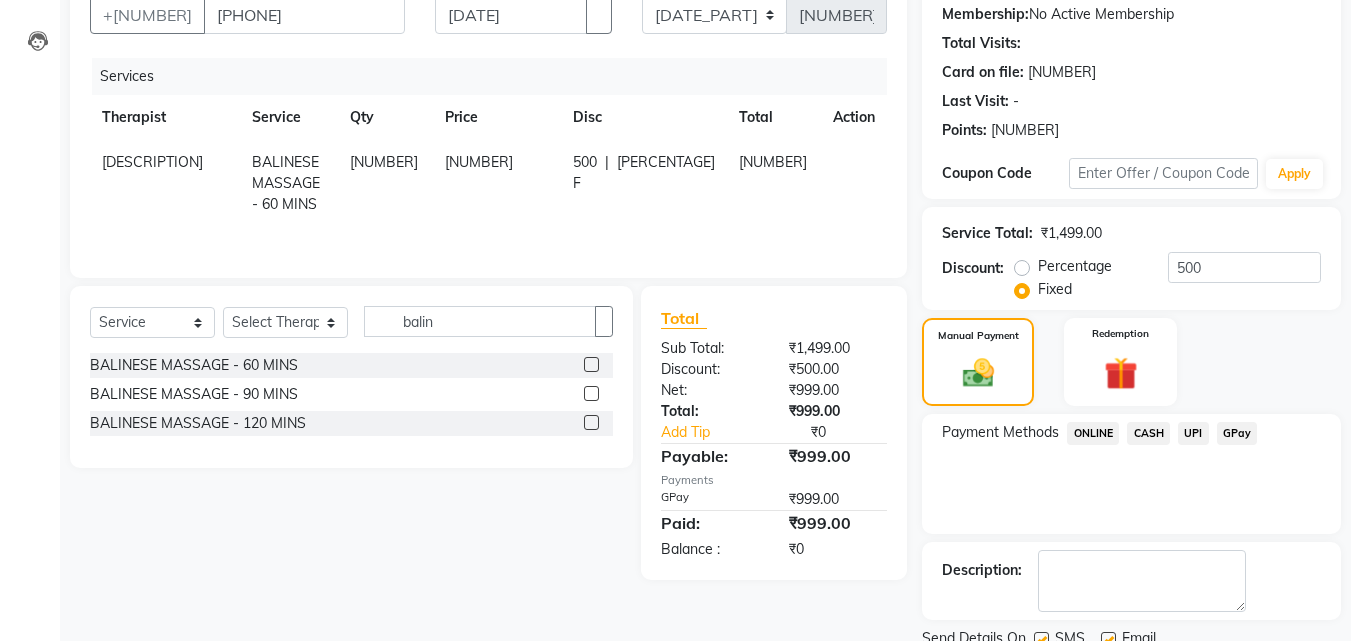 scroll, scrollTop: 275, scrollLeft: 0, axis: vertical 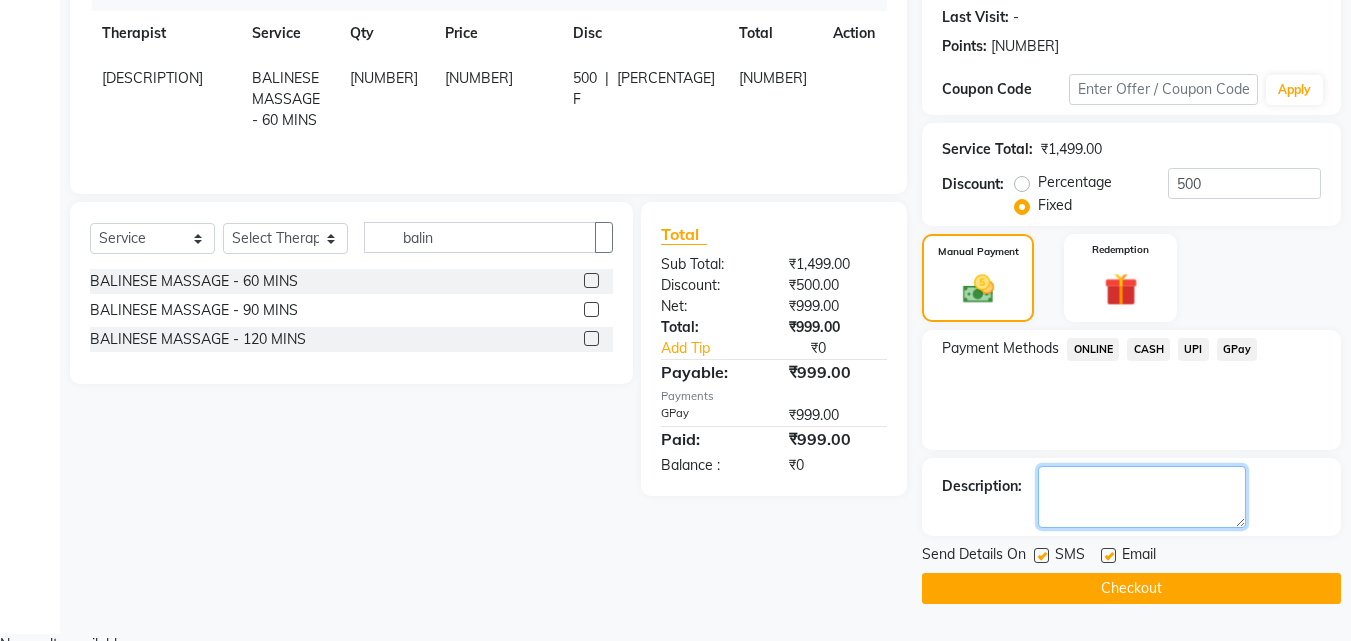 click at bounding box center [1142, 497] 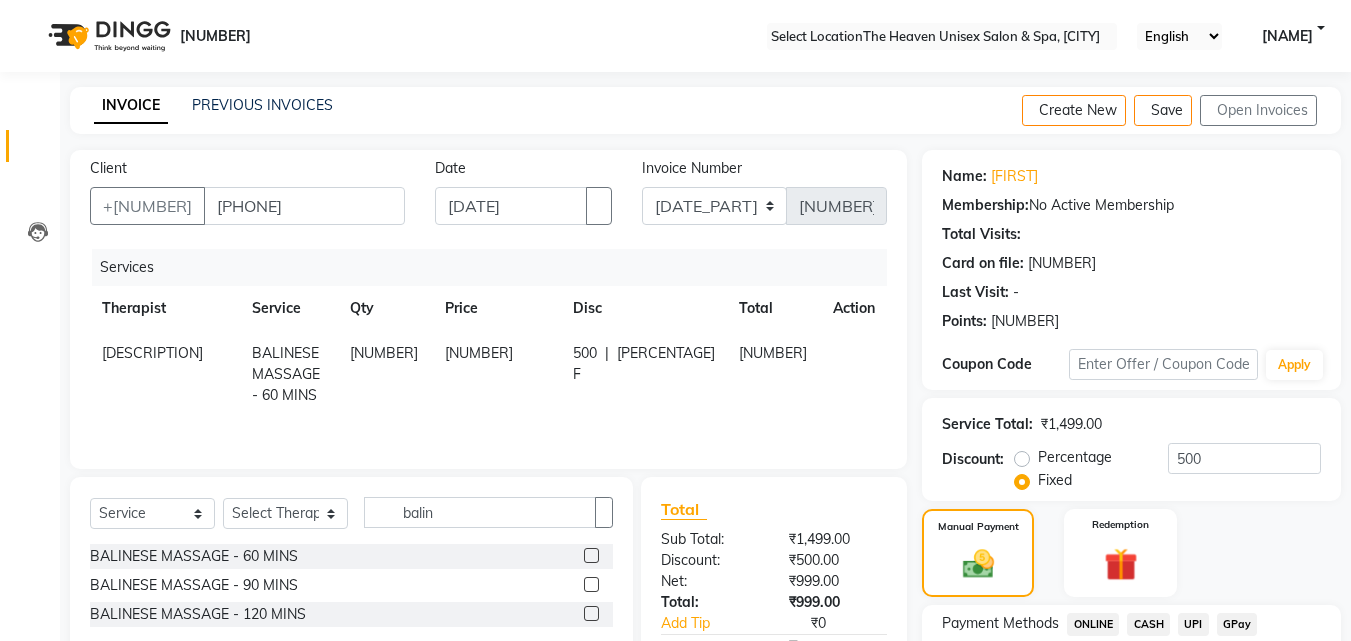 scroll, scrollTop: 200, scrollLeft: 0, axis: vertical 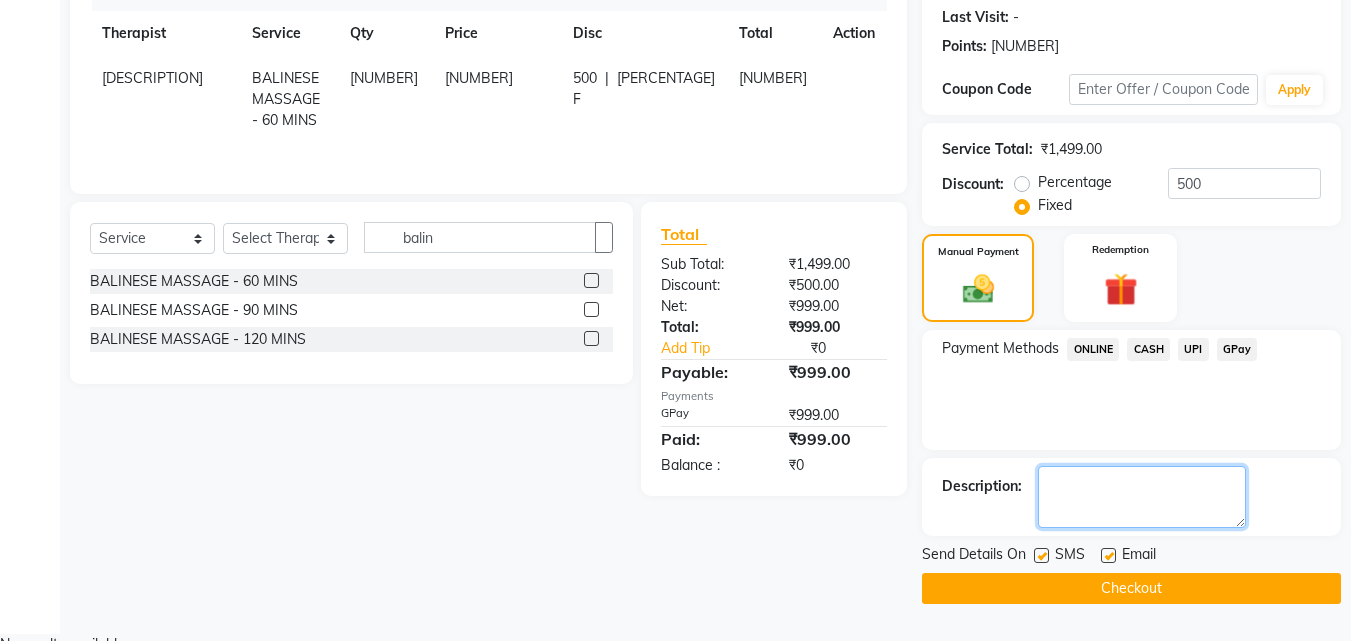 click at bounding box center (1142, 497) 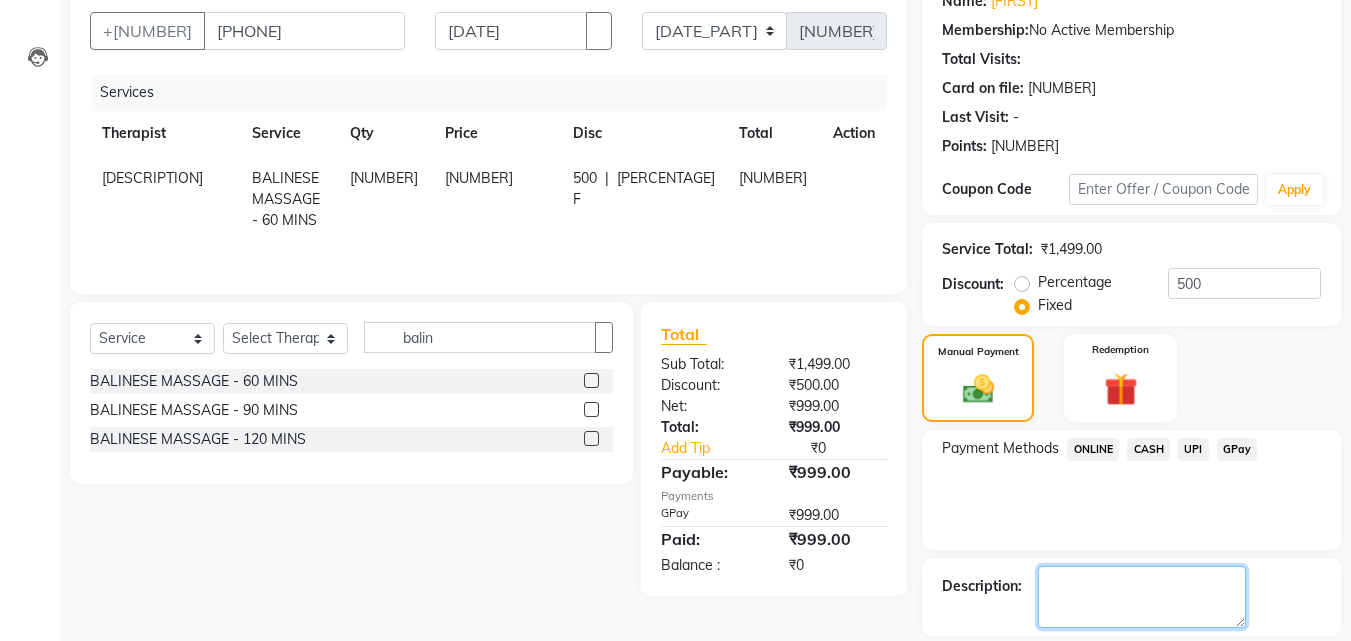 scroll, scrollTop: 275, scrollLeft: 0, axis: vertical 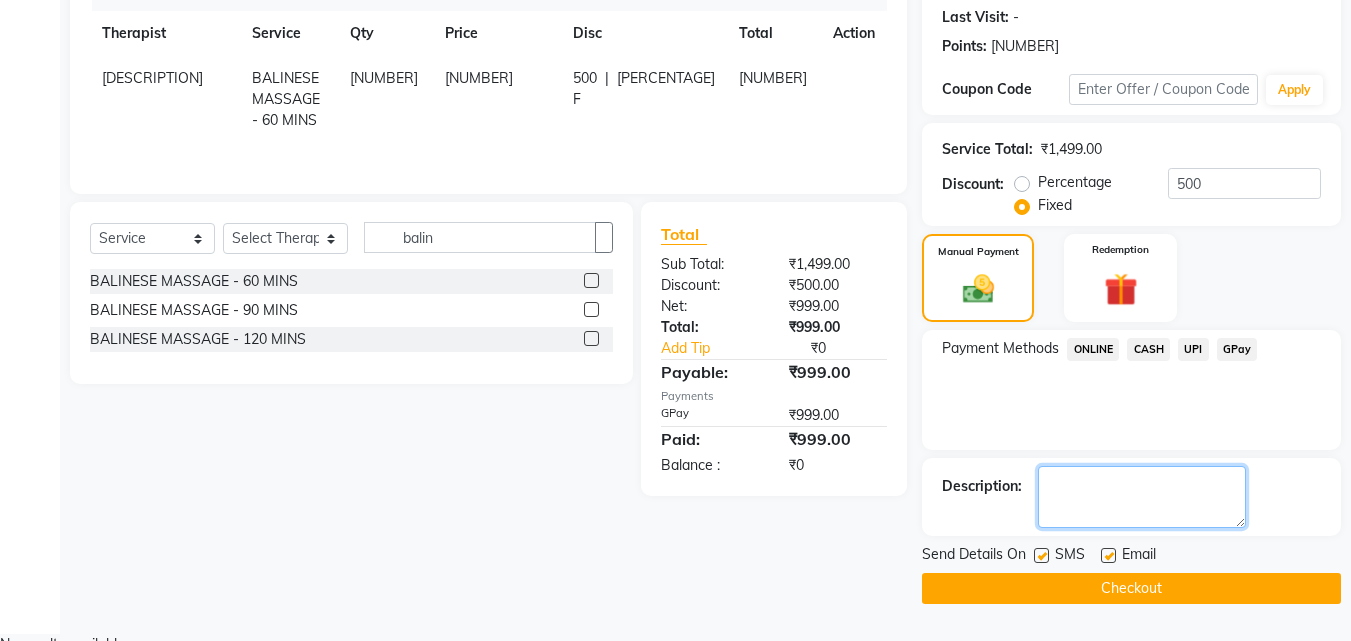 click at bounding box center [1142, 497] 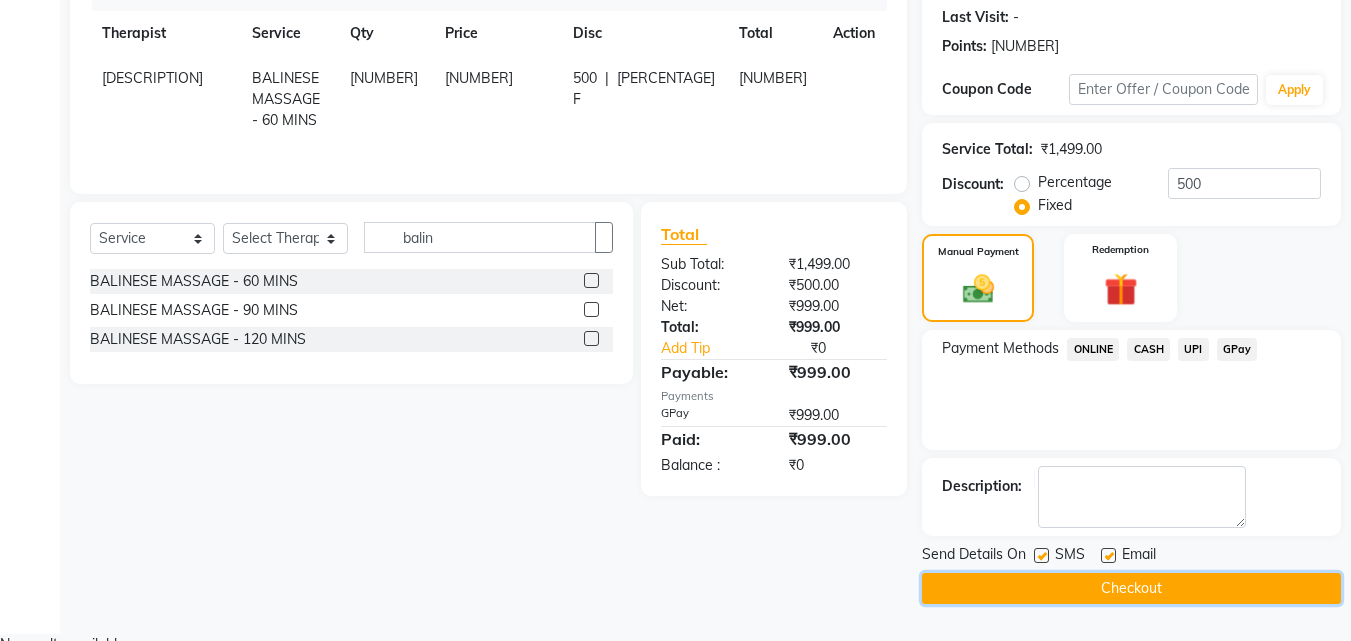 click on "Checkout" at bounding box center (1131, 588) 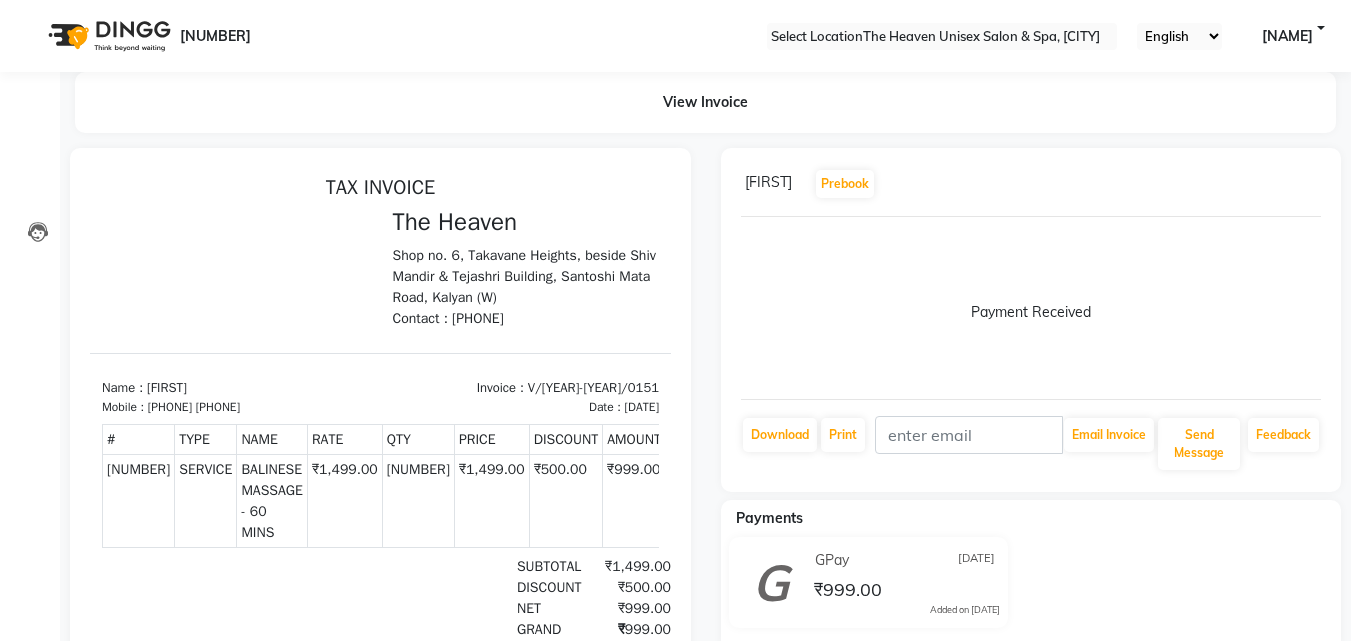 scroll, scrollTop: 0, scrollLeft: 0, axis: both 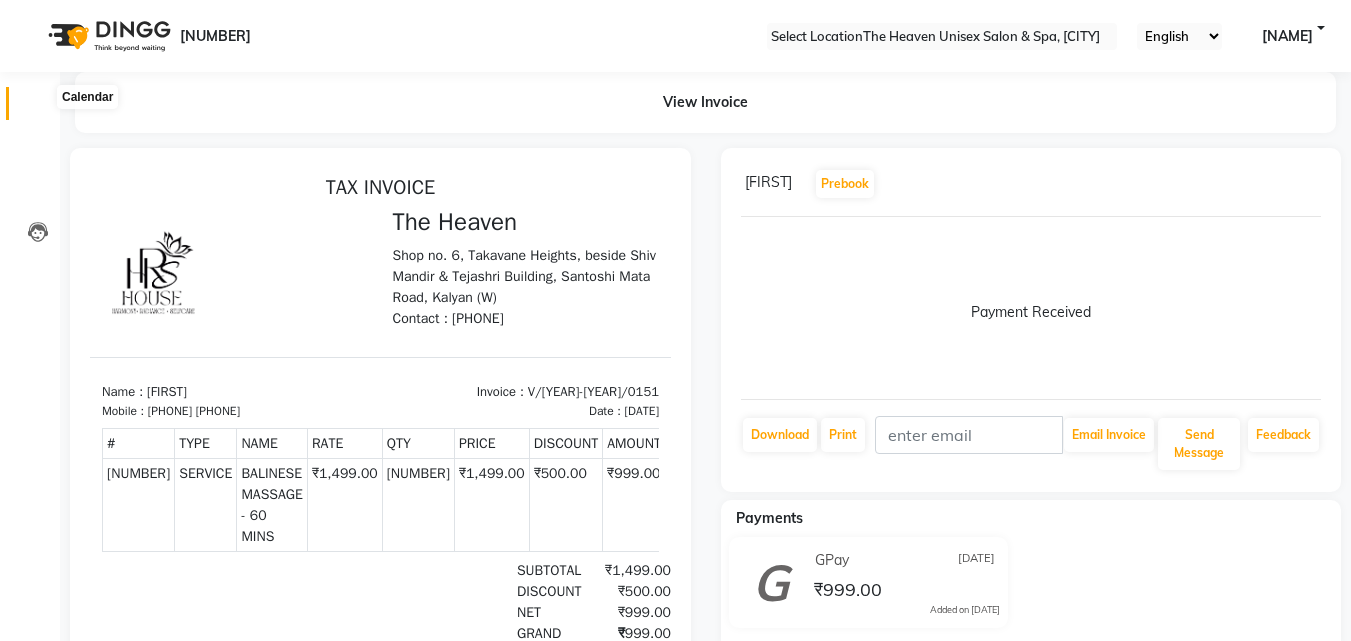 drag, startPoint x: 41, startPoint y: 94, endPoint x: 47, endPoint y: 117, distance: 23.769728 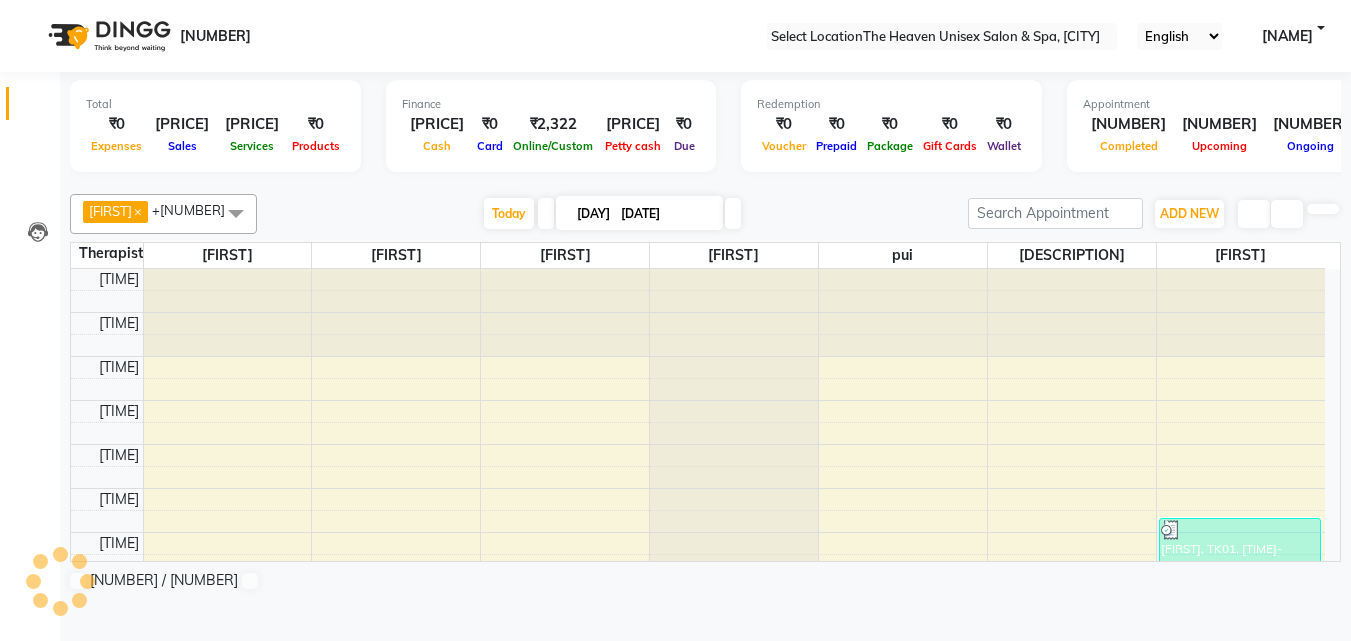 scroll, scrollTop: 0, scrollLeft: 0, axis: both 